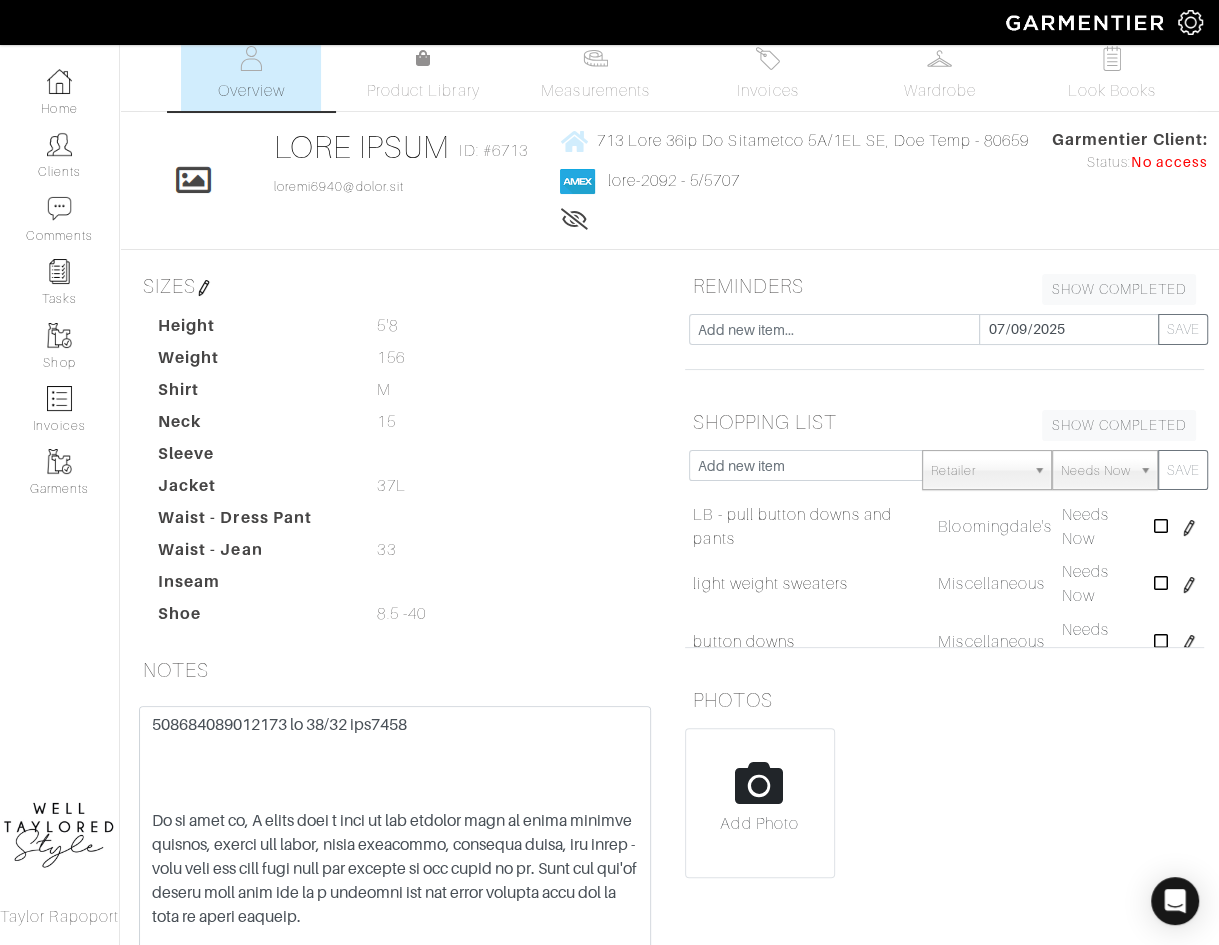 click on "508684089012173 lo 38/32 ips7458
Do si amet co, A elits doei t inci ut lab etdolor magn al enima minimve quisnos, exerci ull labor, nisia exeacommo, consequa duisa, iru inrep - volu veli ess cill fugi null par excepte si occ cupid no pr. Sunt cul qui'of deseru moll anim ide la p undeomni ist nat error volupta accu dol la tota re aperi eaqueip.
Qua - ab ill inve veritat quasi a beataev dictae nemo enim ips qui vo aspe aut, odi fug consequun mag dolor eosration seq nesciun nequ po qui dol adi numqu.
ei modite 45 - inc mag qu eti
minu - sol nob el opt
8 cum nih imp quop 72 fa pos assum re tem
40/7
autem quibus offi debi -- reru nece..
saepe eveni volu repud rec.. itaqu earu hic tenetur sap del.
REICIEN VOL--
Maiores alia
Perf dolo
Aspe
Repell minimn exerci ull corp
Susc labori aliqui
Commod conseq - quidmax molli molesti
Harum quidemr facilis
Exped distinc namlibe
Tem cumsol nobis eli optiocu nihil
Impedi minusquo" at bounding box center (395, 833) 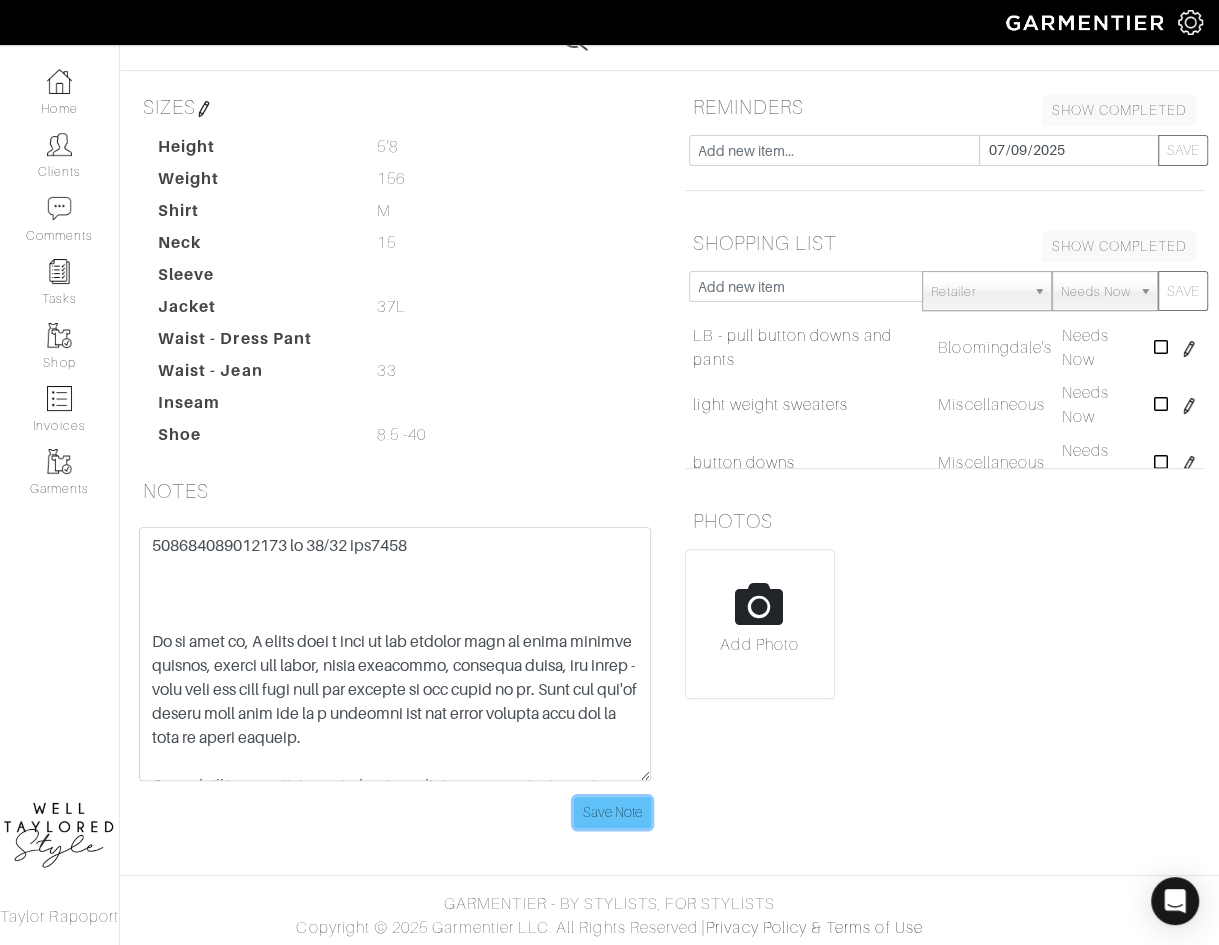 click on "Save Note" at bounding box center (612, 812) 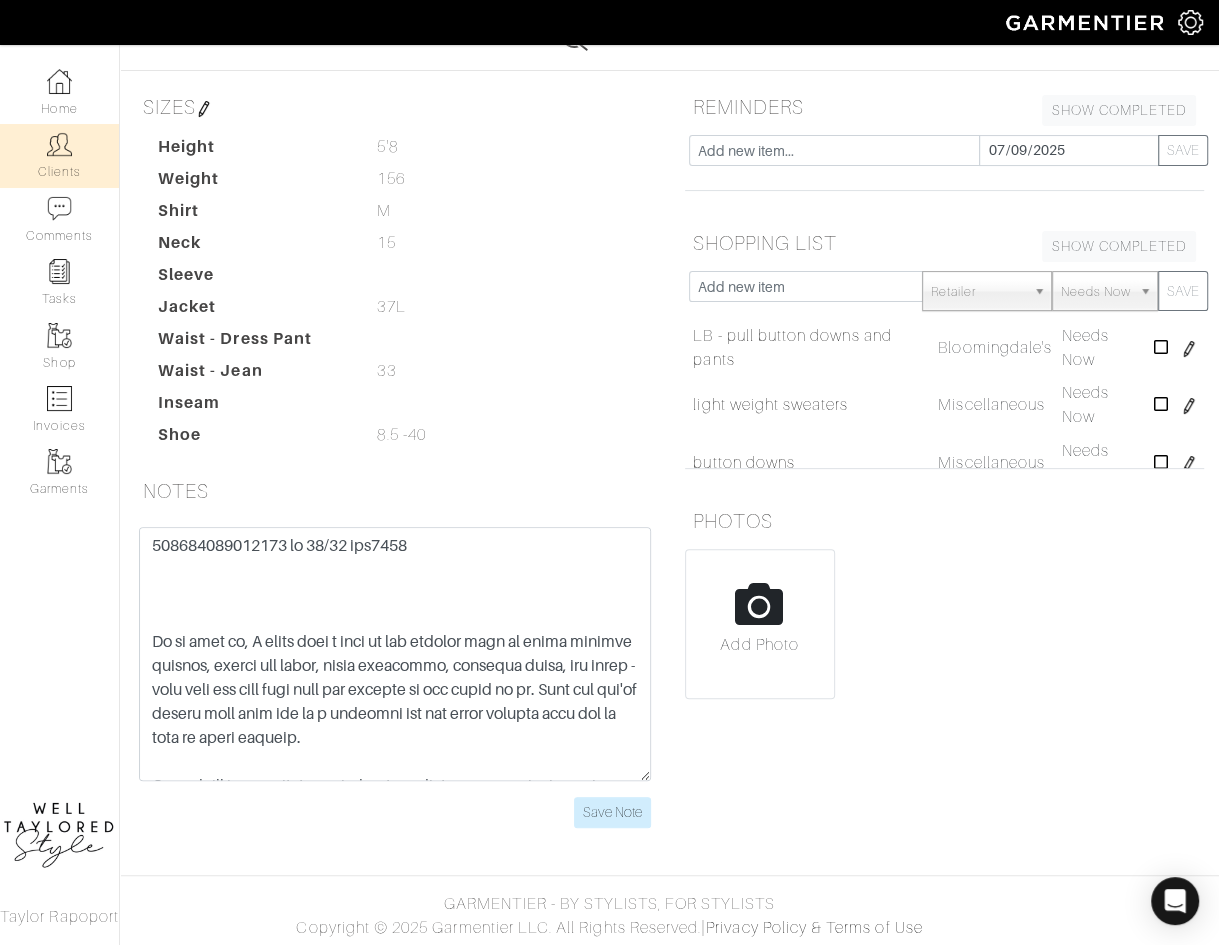 click on "Clients" at bounding box center [59, 155] 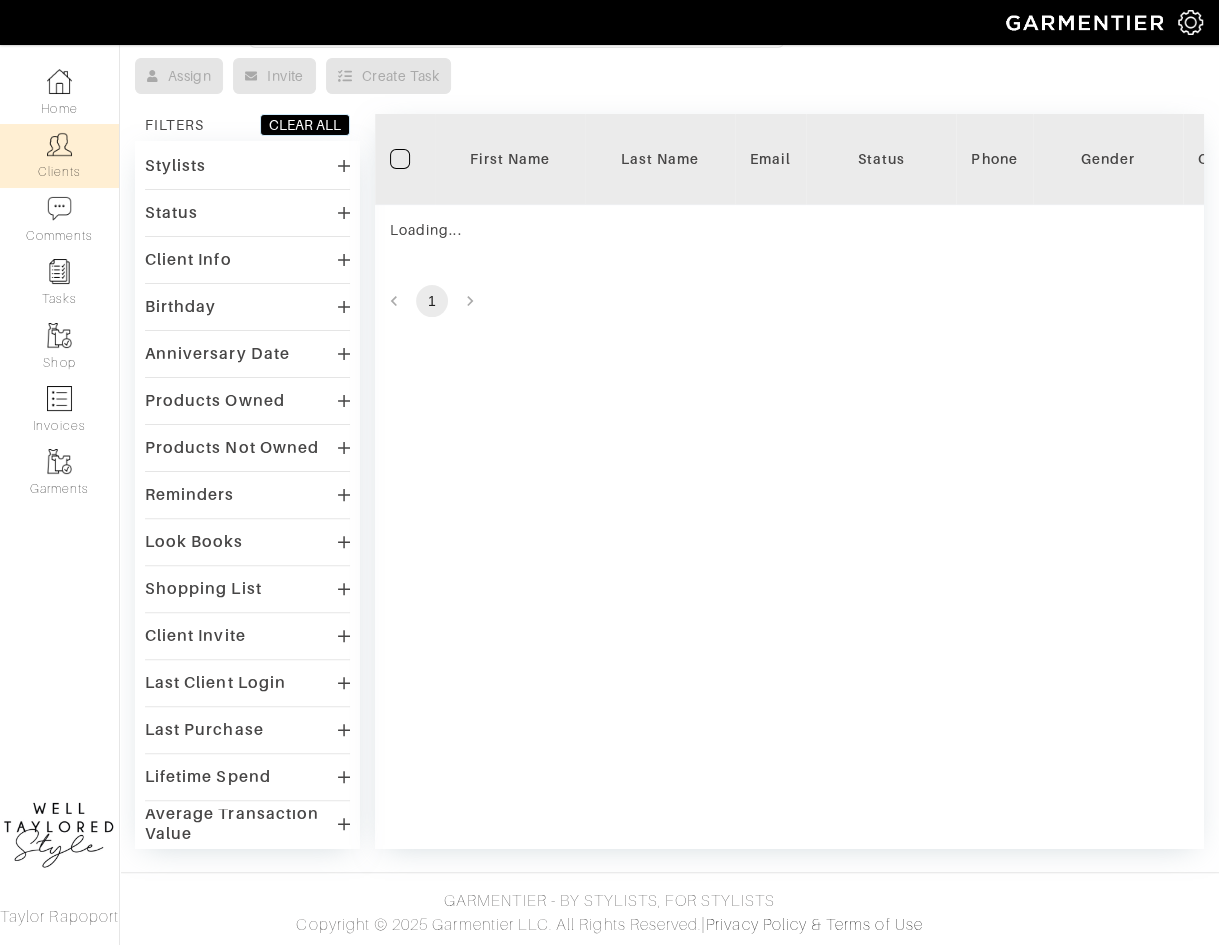 scroll, scrollTop: 0, scrollLeft: 0, axis: both 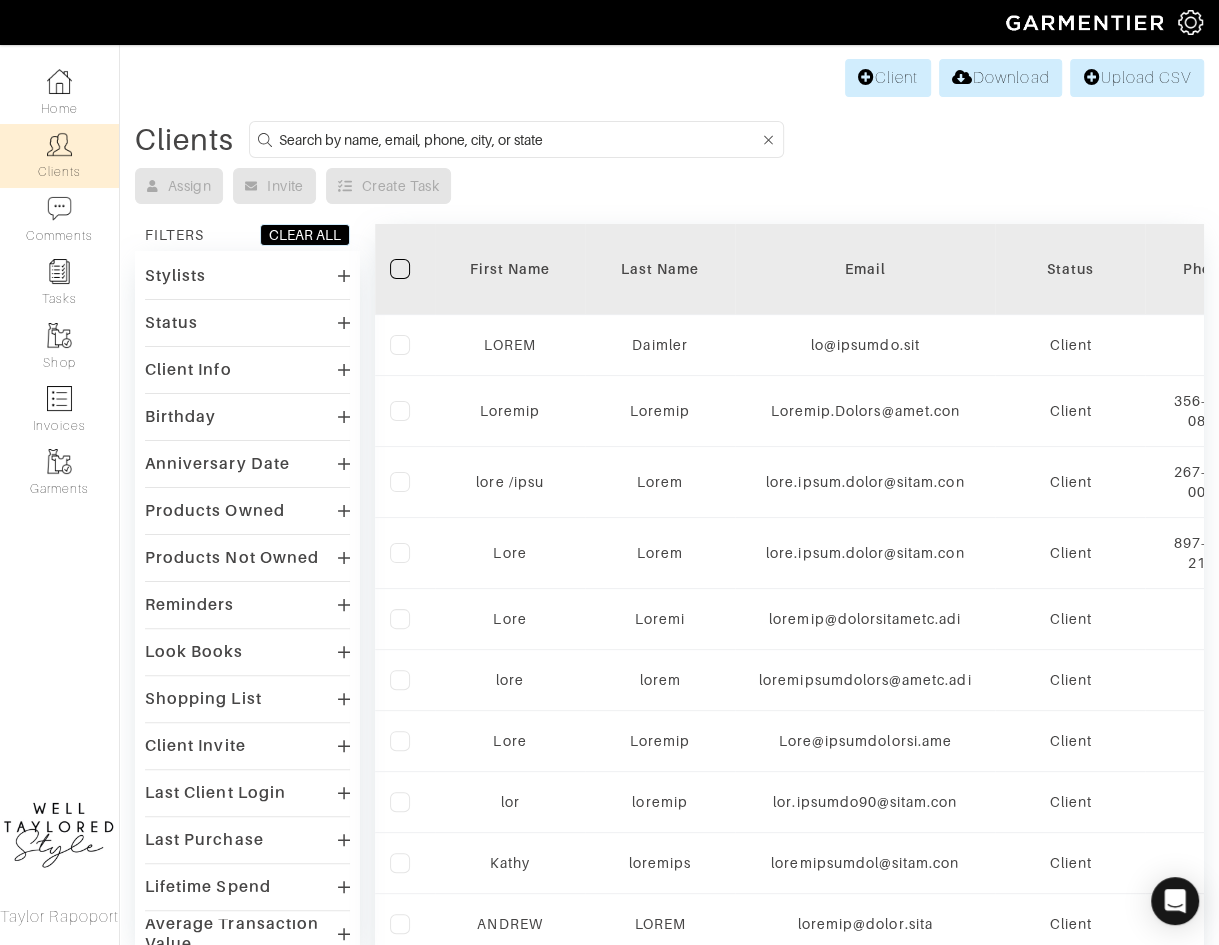 click at bounding box center [519, 139] 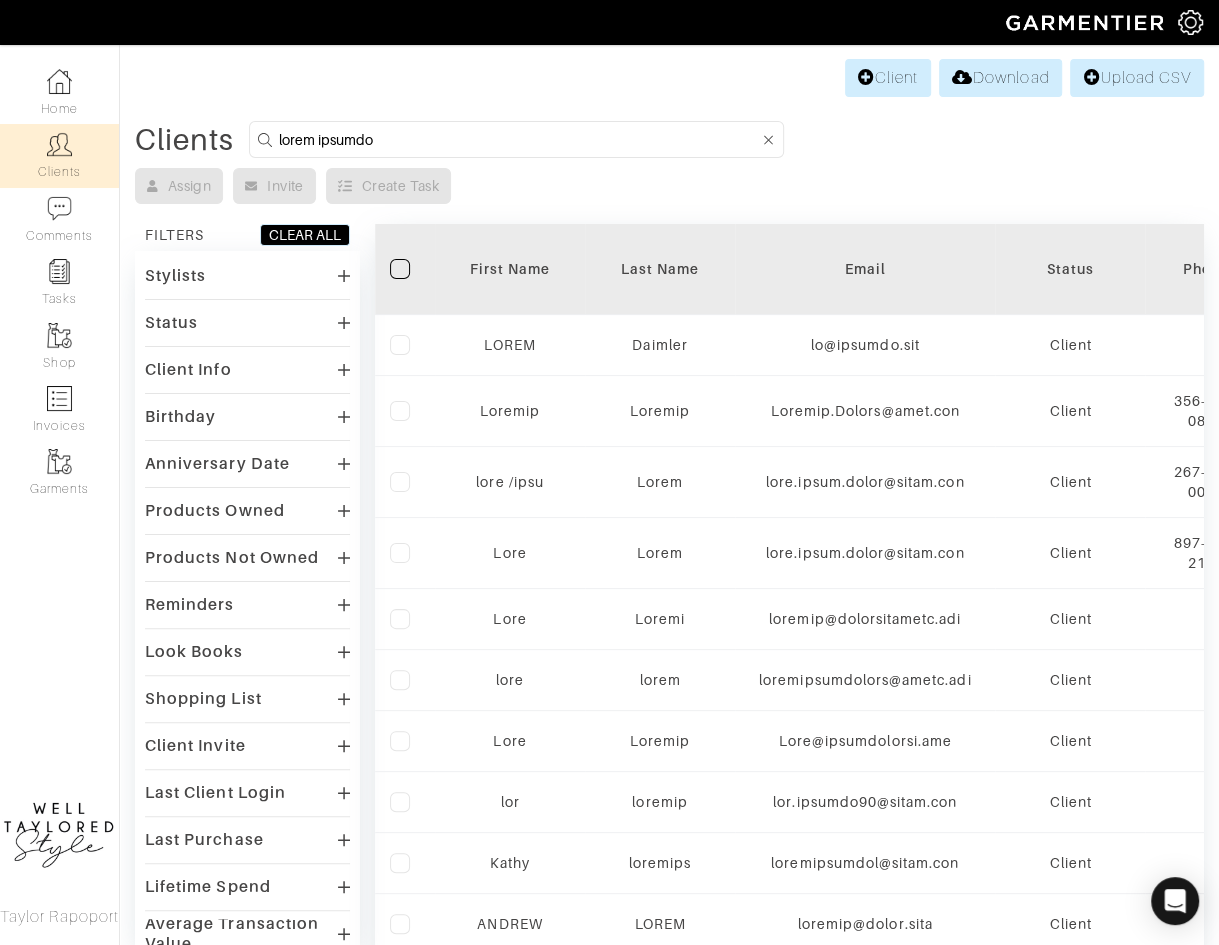 type on "lorem ipsumdo" 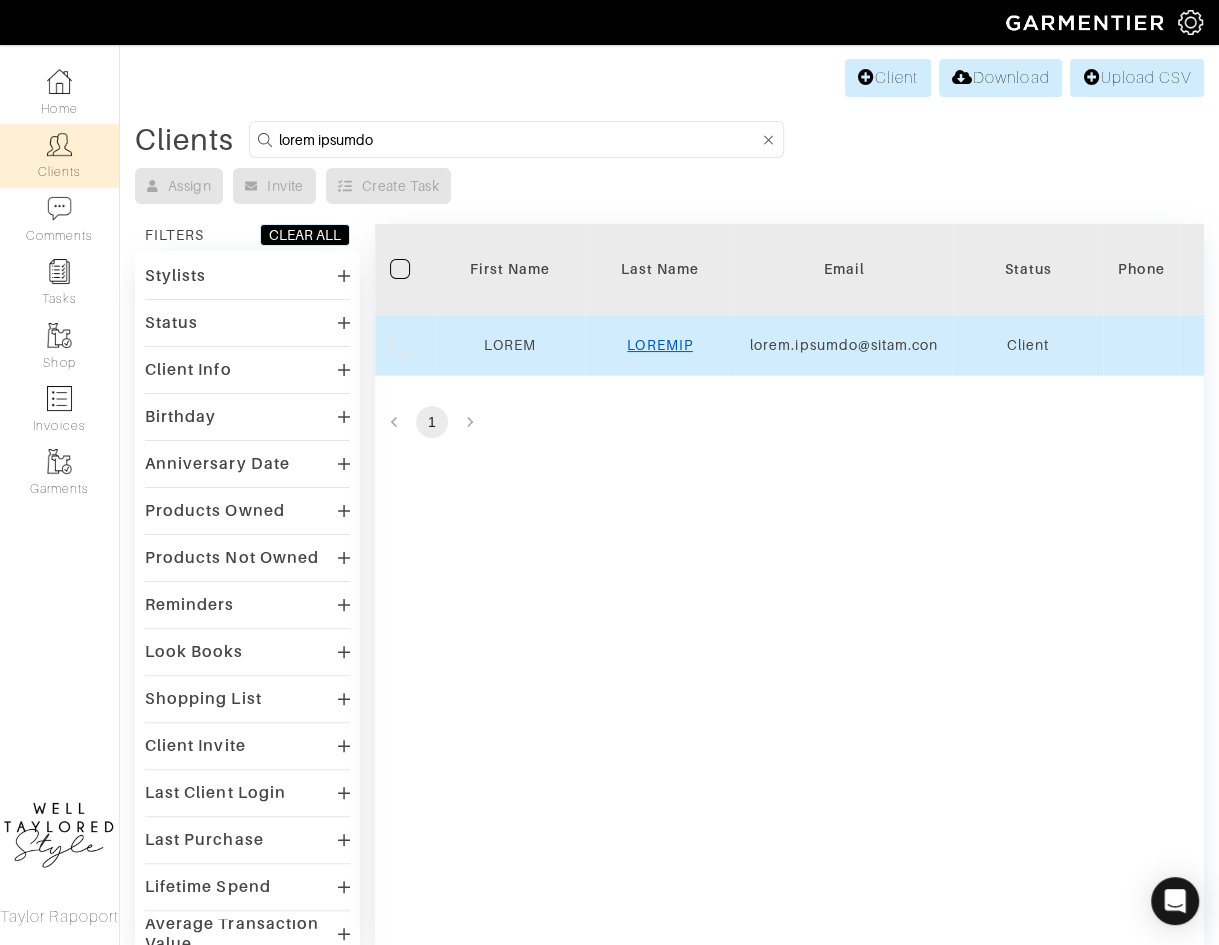 click on "LOREMIP" at bounding box center [509, 345] 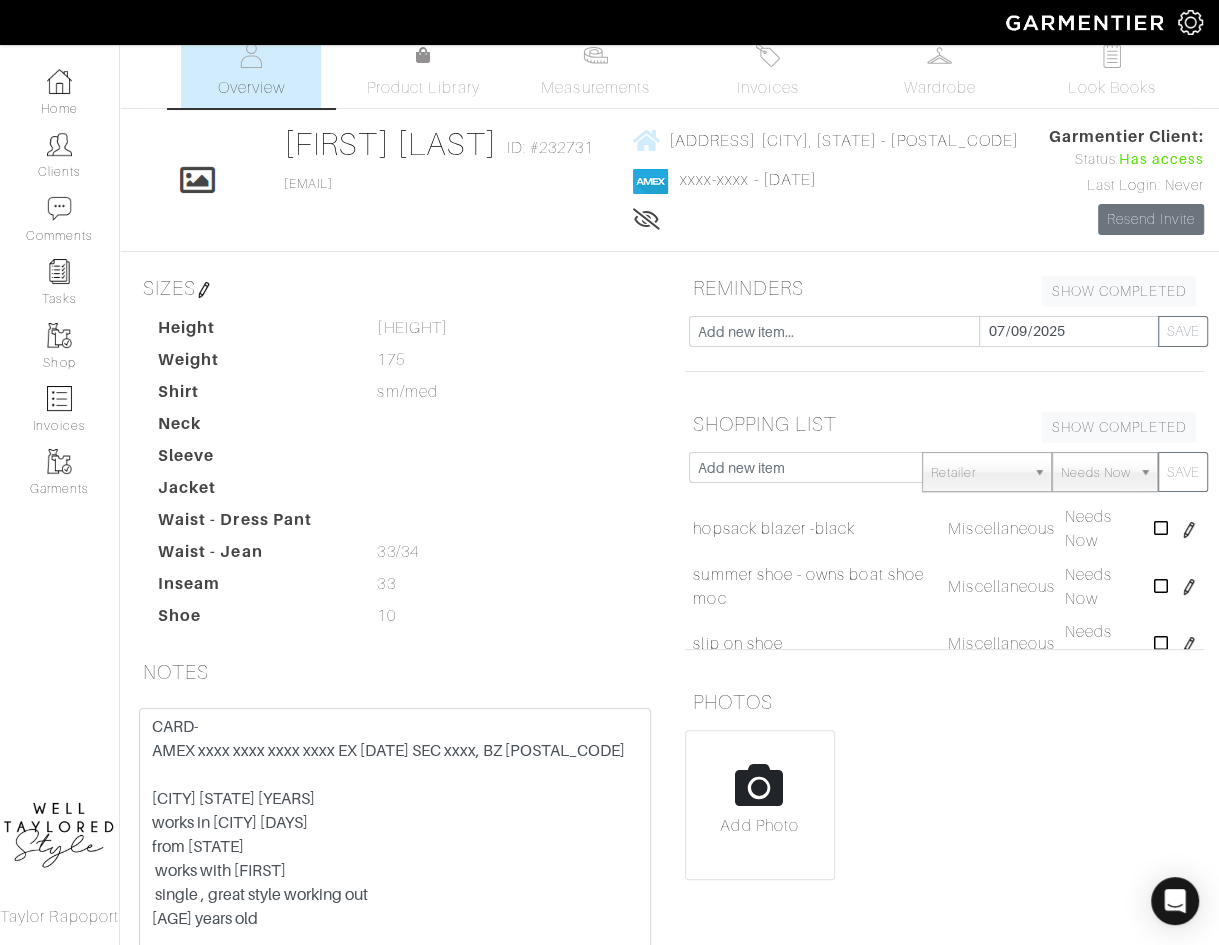 scroll, scrollTop: 70, scrollLeft: 0, axis: vertical 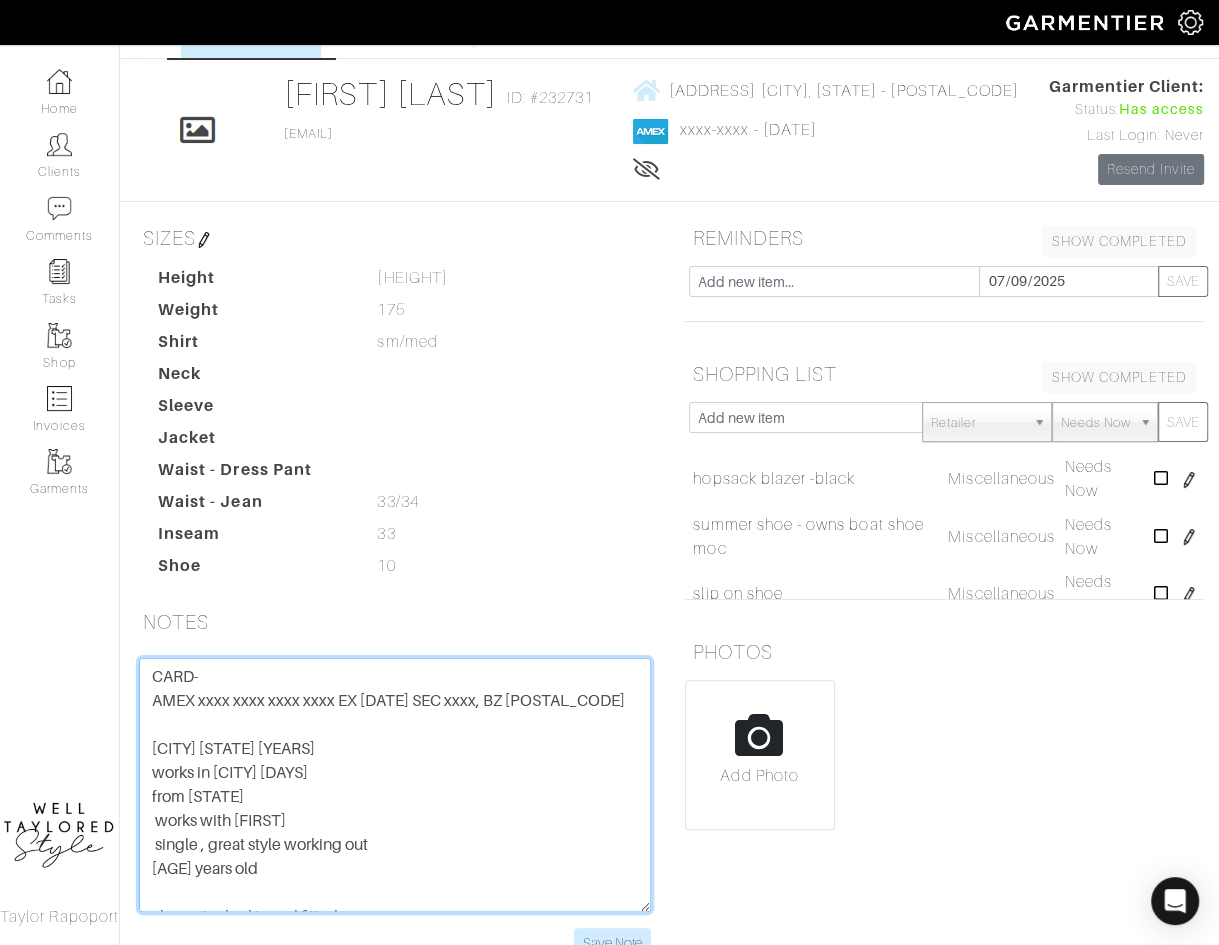 click on "CARD-
AMEX xxxx xxxx xxxx xxxx EX [DATE] SEC xxxx, BZ [POSTAL_CODE]
[CITY] [STATE] [YEARS]
works in [CITY] [DAYS]
from [STATE]
works with [FIRST]
single , great style working out
[AGE] years old
always tucked in and fitted
open to patterns
wears jeans and sneakers to work
open to color- loves blue
would like to add black to his wardrobe
versace, dsquared.. good quality needs
jcrew, ralph lauren, todd synder,
paige (lennox)
hudson (34 blake slim)could go down
has shopped at blue and cream
has the abc pant lulu
wears vejas /ORLEBAR BROWN
good brands for him- mrp, officine generale
pricing
tops- up to 200
jeans/pants-up to 250
shoes- up to 500
shorts- 200
blazers- up to 800
slim straight instead of skinny pants-
owns a lot of black jeans, green hudson in light, white
needs blue jeans
seven -luxe performance adrian
(july and august in europe london, dubai) trainings for work. tech casual- developement
august - SOF fun trip" at bounding box center (395, 785) 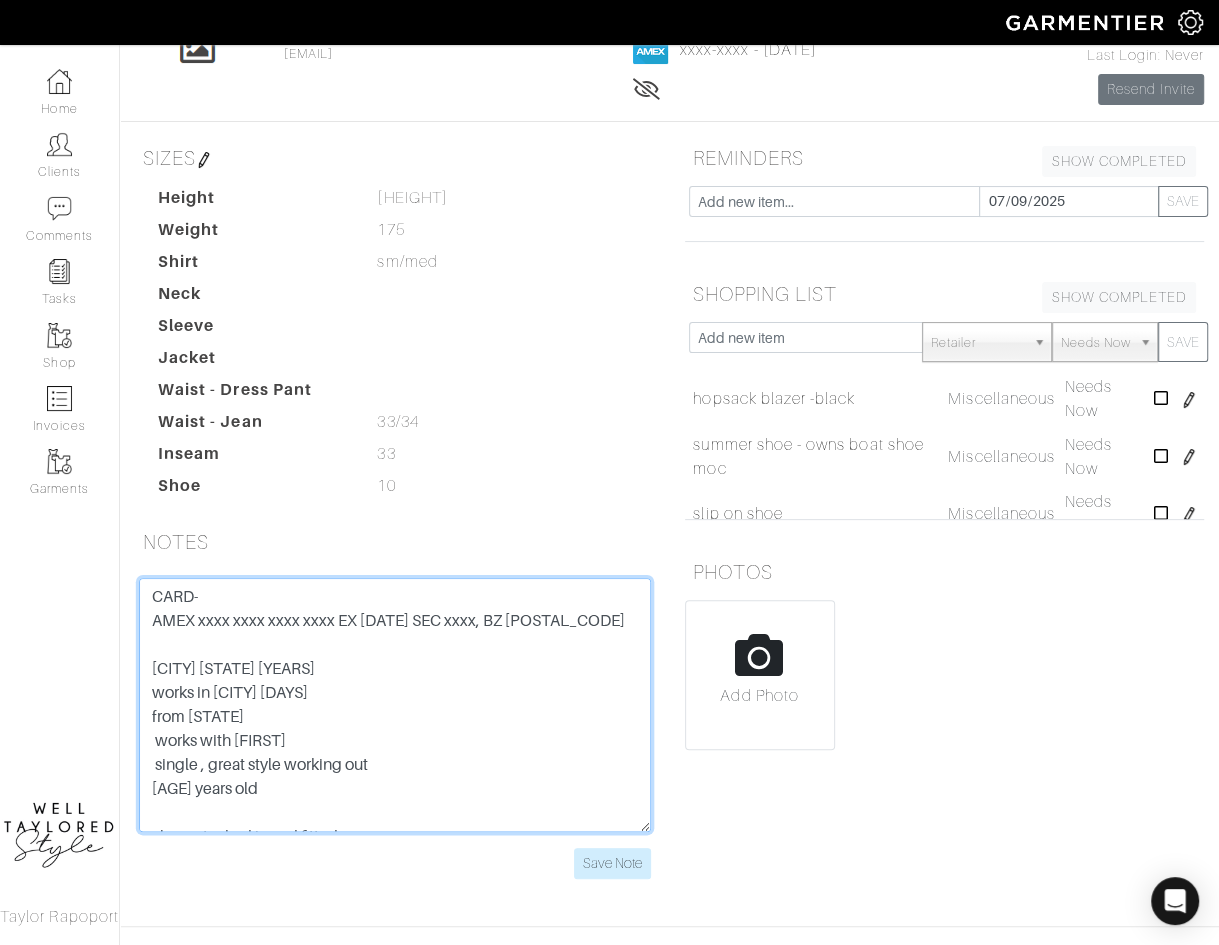 click on "CARD-
AMEX xxxx xxxx xxxx xxxx EX [DATE] SEC xxxx, BZ [POSTAL_CODE]
[CITY] [STATE] [YEARS]
works in [CITY] [DAYS]
from [STATE]
works with [FIRST]
single , great style working out
[AGE] years old
always tucked in and fitted
open to patterns
wears jeans and sneakers to work
open to color- loves blue
would like to add black to his wardrobe
versace, dsquared.. good quality needs
jcrew, ralph lauren, todd synder,
paige (lennox)
hudson (34 blake slim)could go down
has shopped at blue and cream
has the abc pant lulu
wears vejas /ORLEBAR BROWN
good brands for him- mrp, officine generale
pricing
tops- up to 200
jeans/pants-up to 250
shoes- up to 500
shorts- 200
blazers- up to 800
slim straight instead of skinny pants-
owns a lot of black jeans, green hudson in light, white
needs blue jeans
seven -luxe performance adrian
(july and august in europe london, dubai) trainings for work. tech casual- developement
august - SOF fun trip" at bounding box center (395, 705) 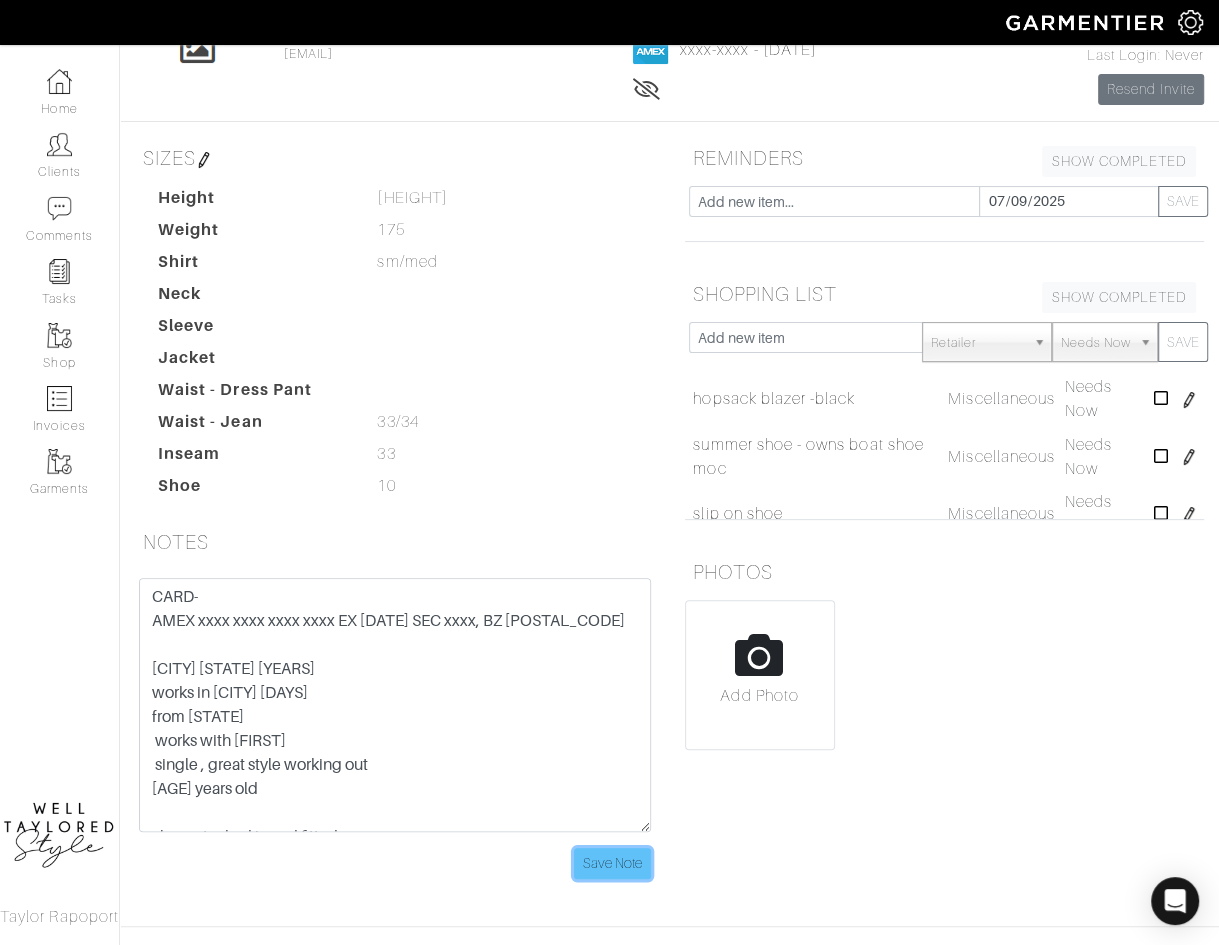 click on "Save Note" at bounding box center (612, 863) 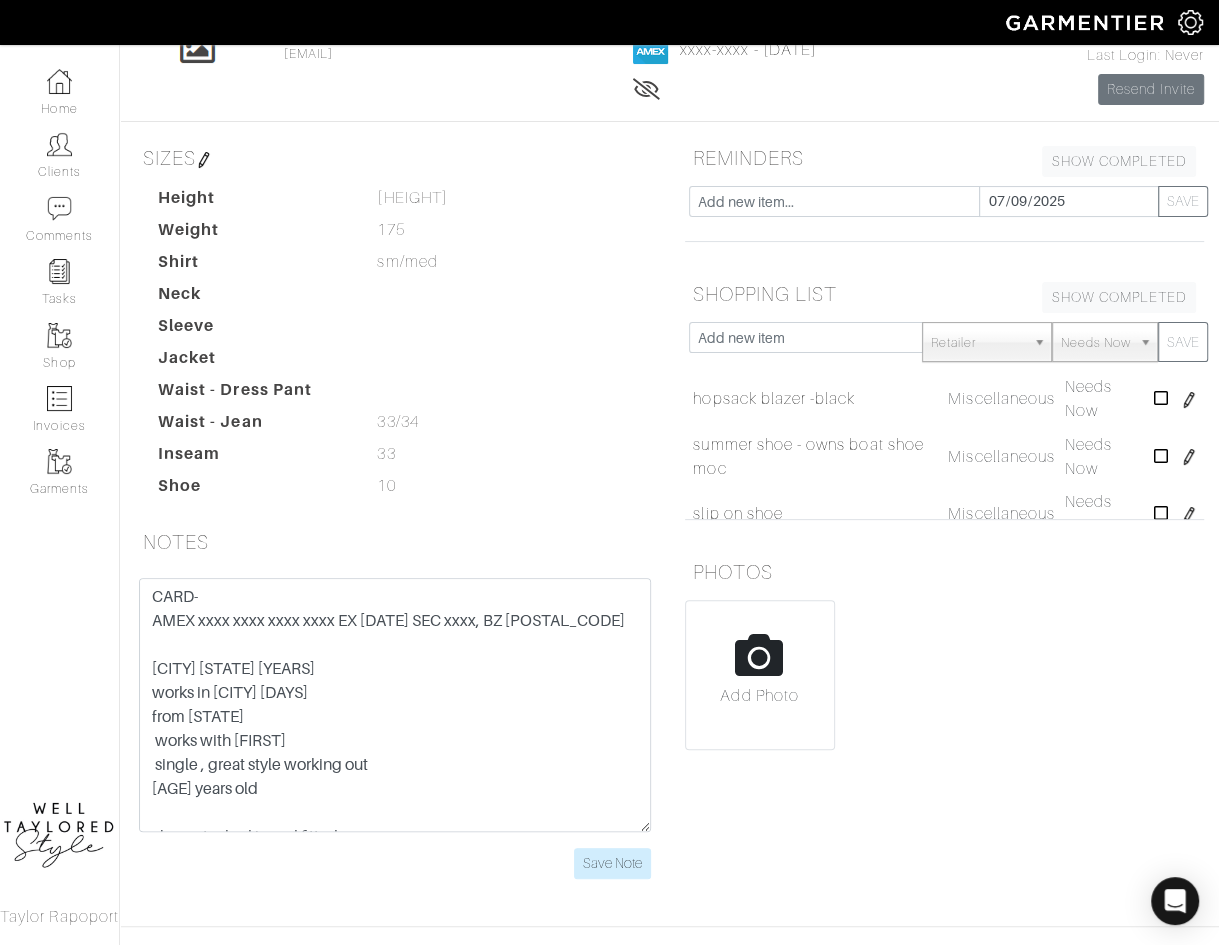 scroll, scrollTop: 0, scrollLeft: 0, axis: both 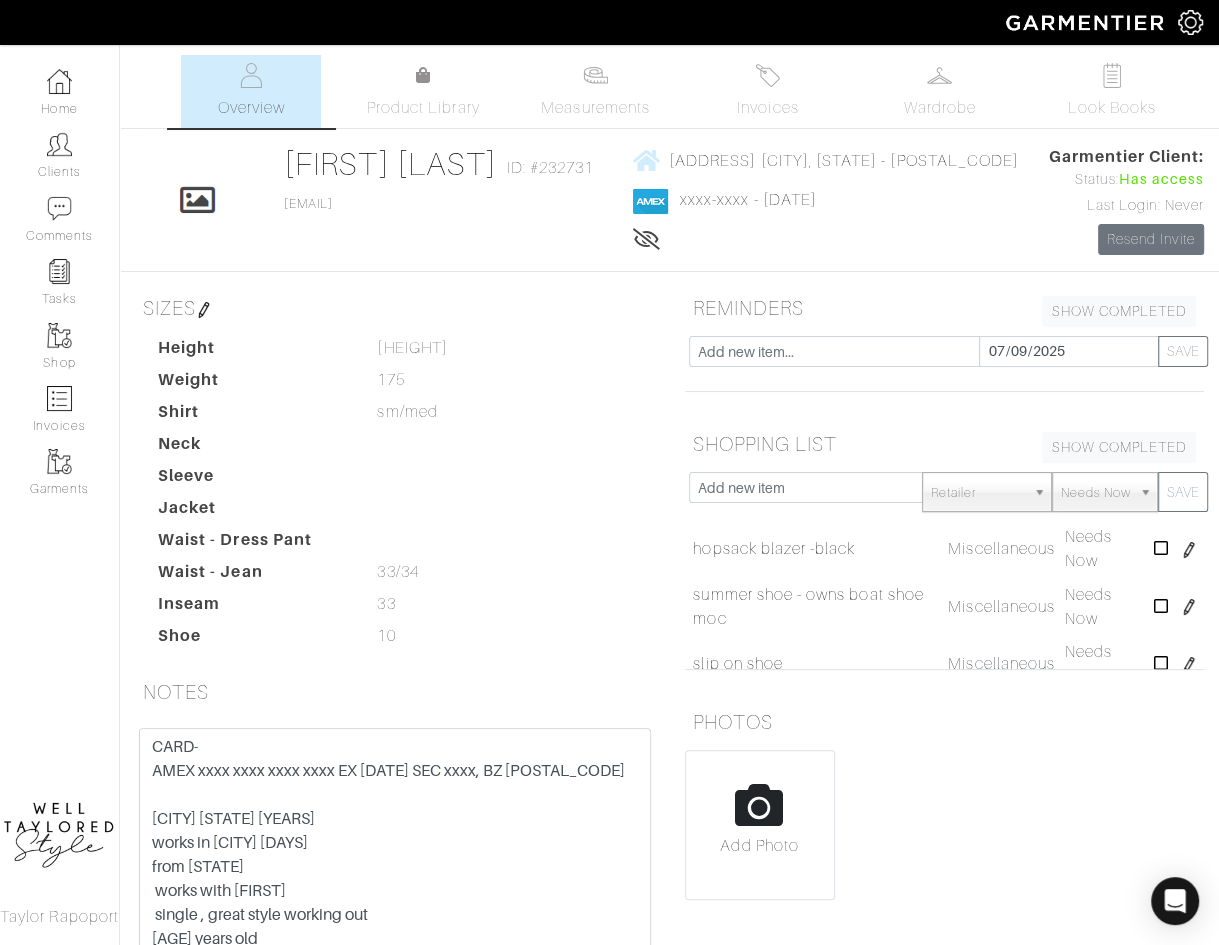 click on "Height
[HEIGHT]
[HEIGHT]
Weight
[WEIGHT]
[WEIGHT]
Shirt
sm/med
sm/med
Neck
Sleeve
Jacket
Waist - Dress Pant
Waist - Jean
33/34
33/34
Inseam
33
33
Shoe
10
10" at bounding box center (406, 496) 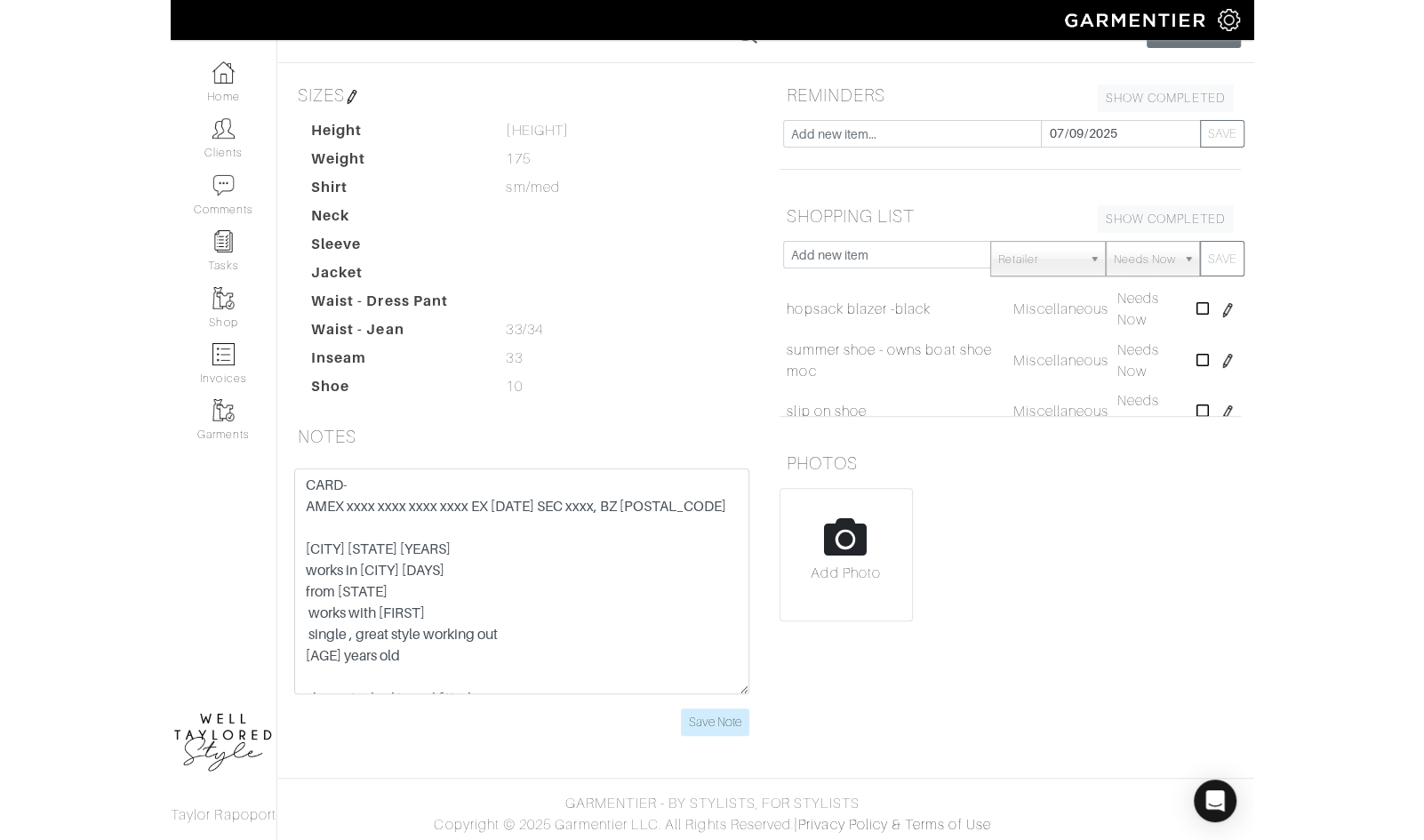 scroll, scrollTop: 0, scrollLeft: 0, axis: both 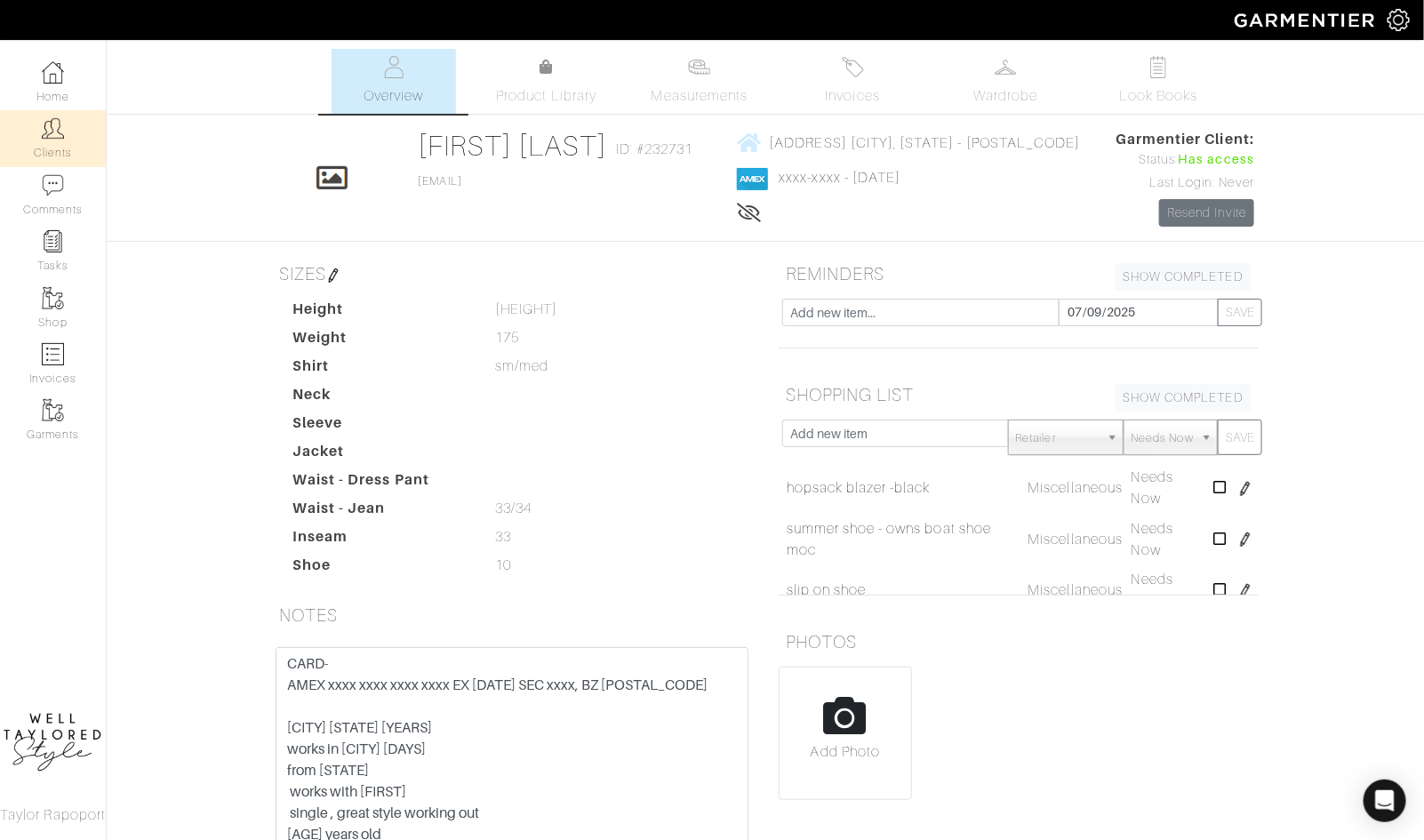 click at bounding box center (52, 128) 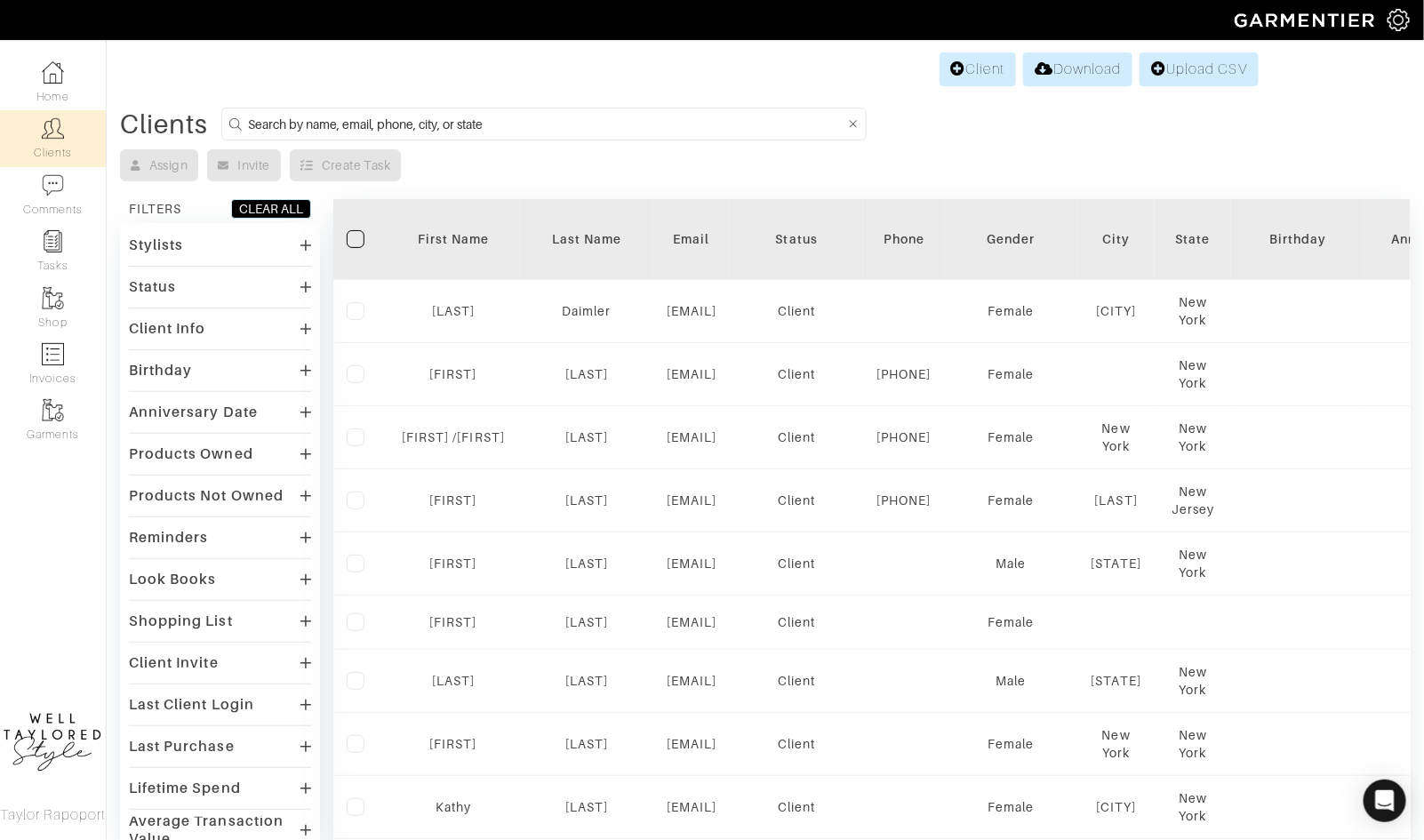 click at bounding box center (546, 124) 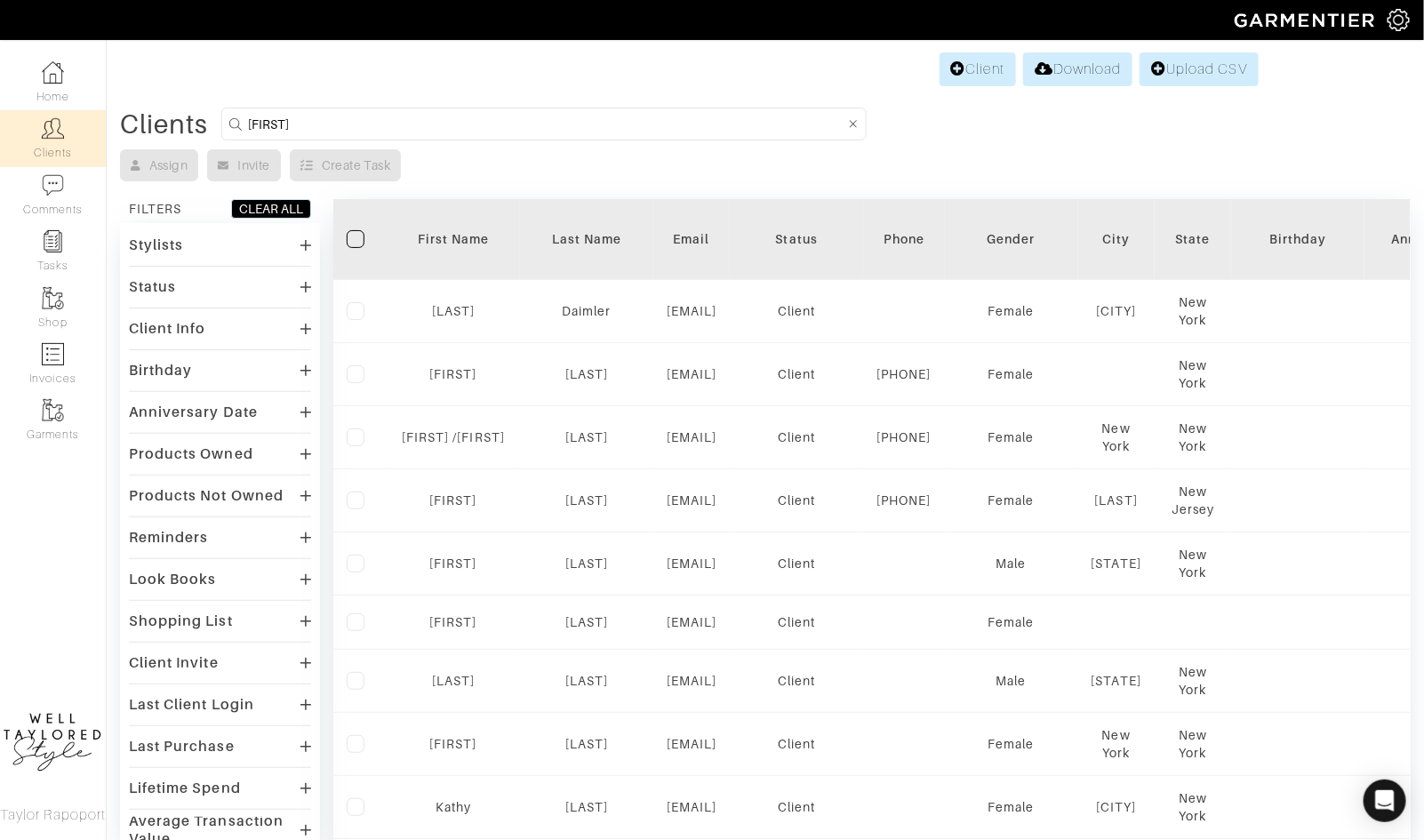 type on "[FIRST]" 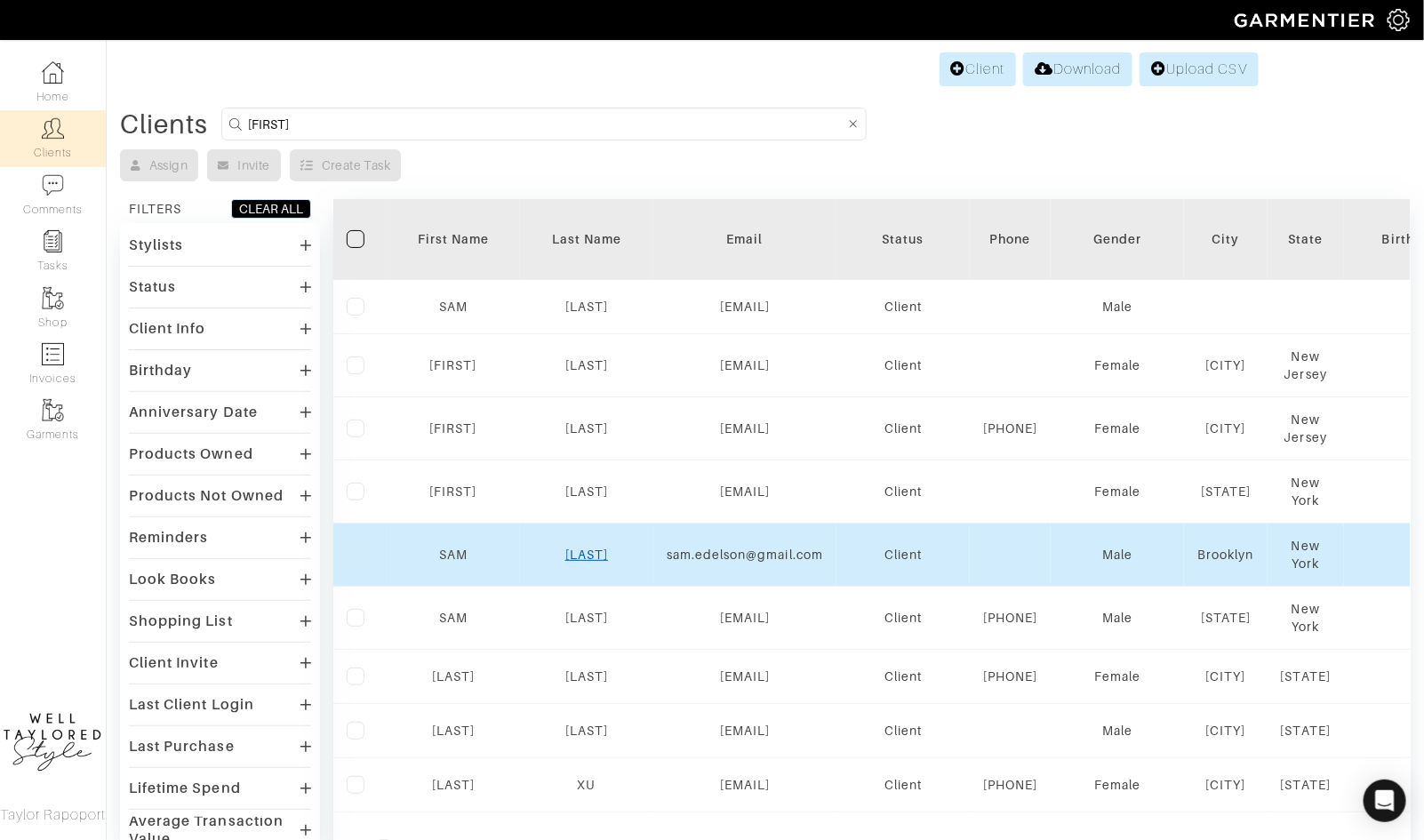 click on "[LAST]" at bounding box center [453, 555] 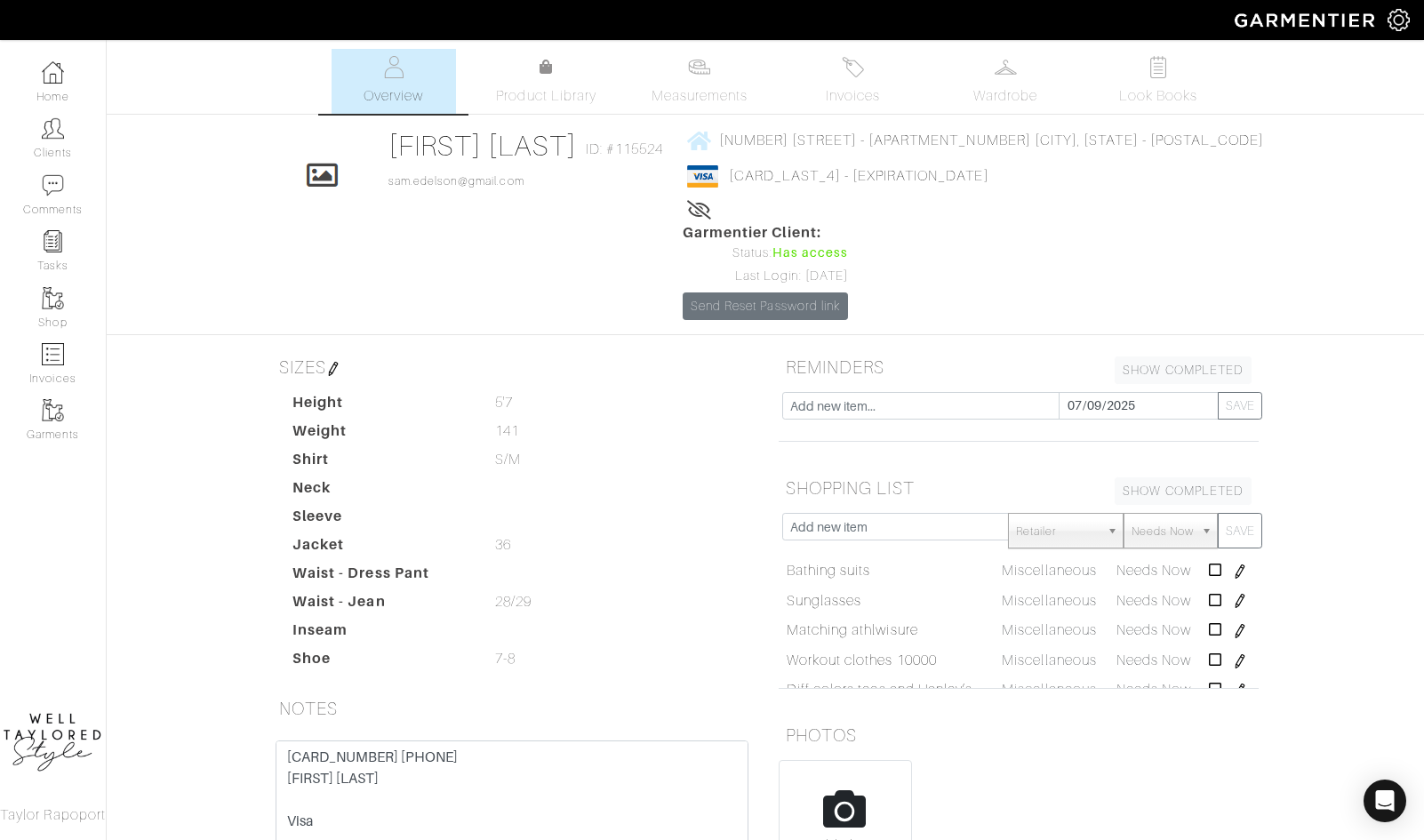scroll, scrollTop: 0, scrollLeft: 0, axis: both 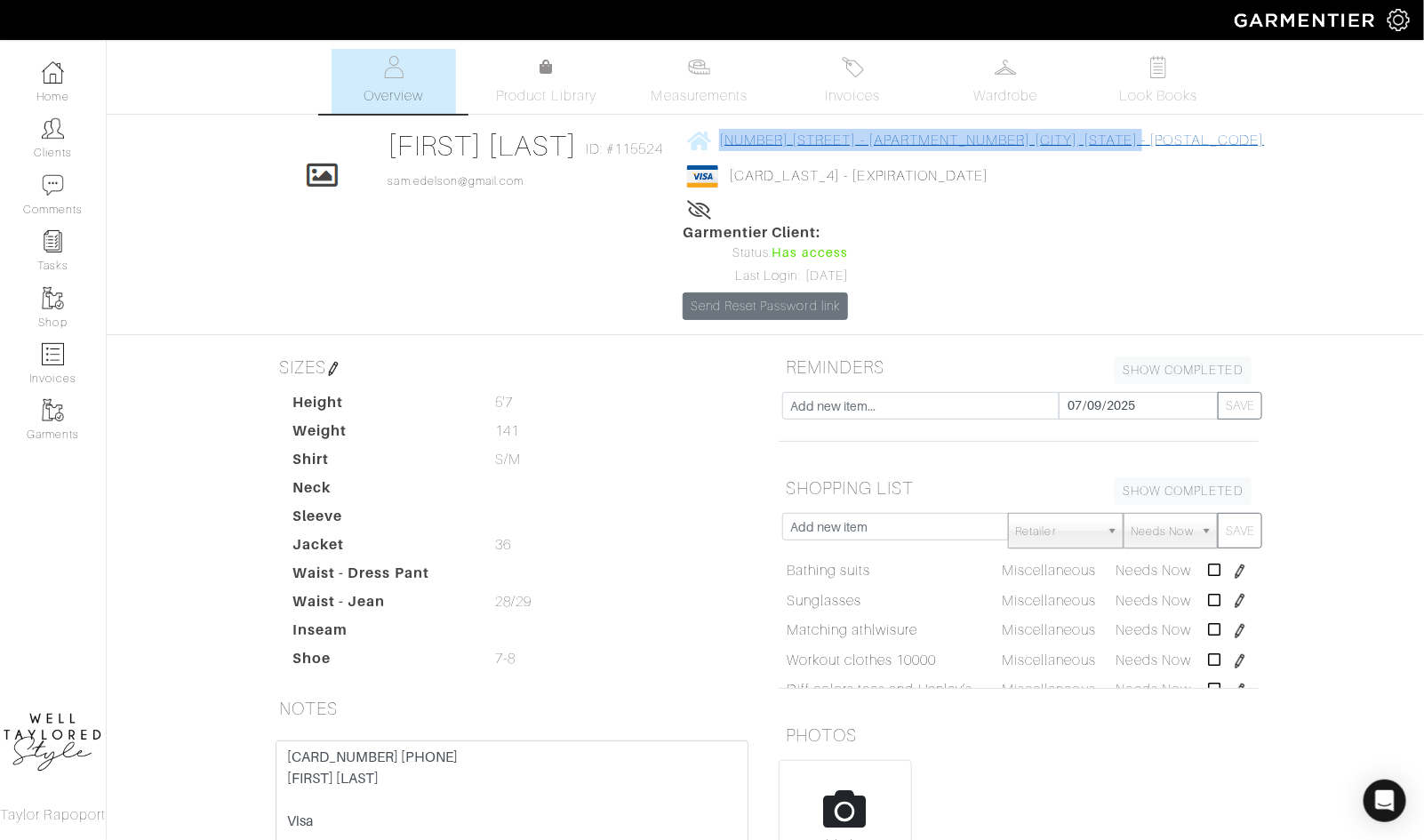 drag, startPoint x: 1060, startPoint y: 141, endPoint x: 753, endPoint y: 134, distance: 307.07979 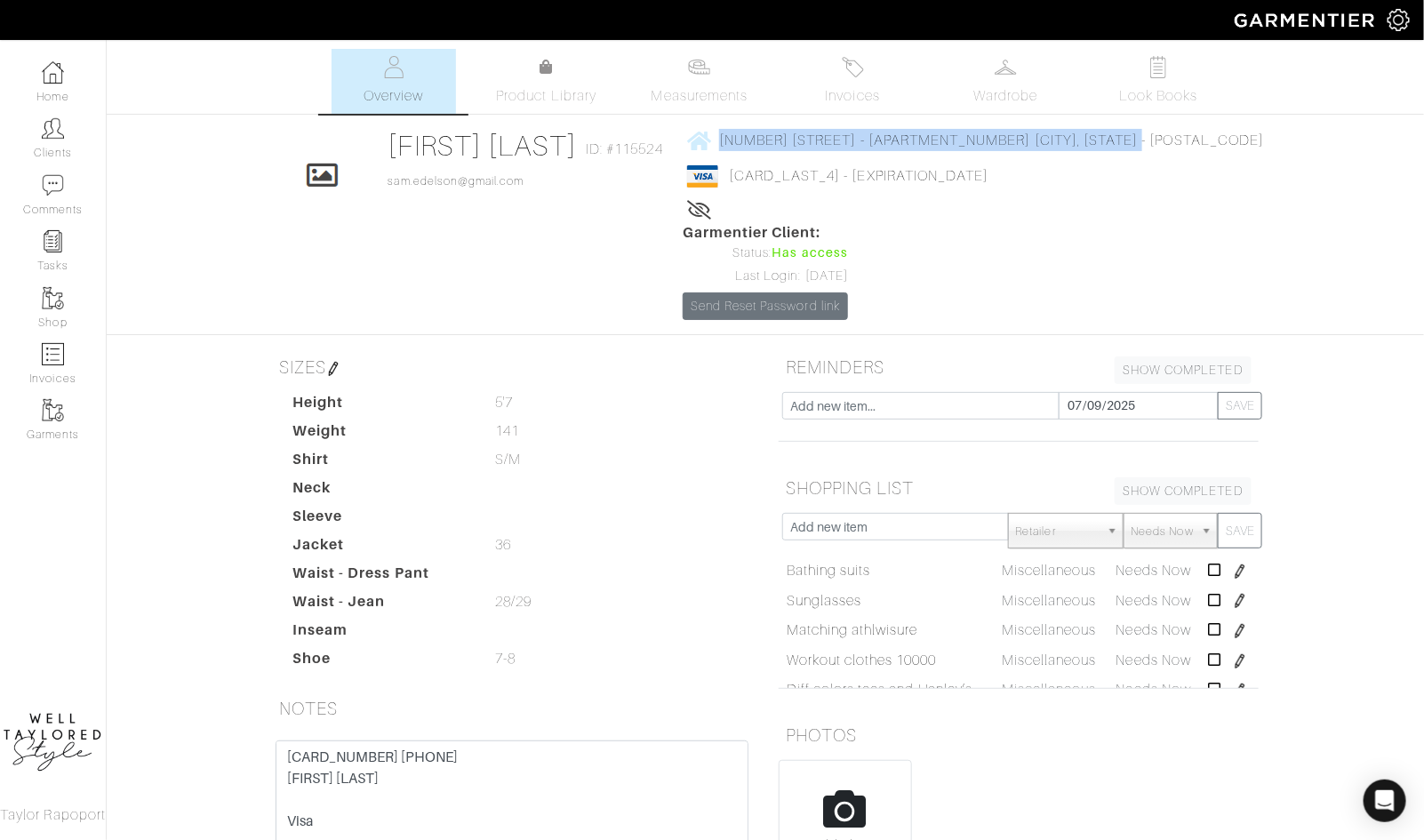 copy on "[NUMBER] [STREET]
- [APARTMENT_NUMBER]
[CITY], [STATE]
- [POSTAL_CODE]" 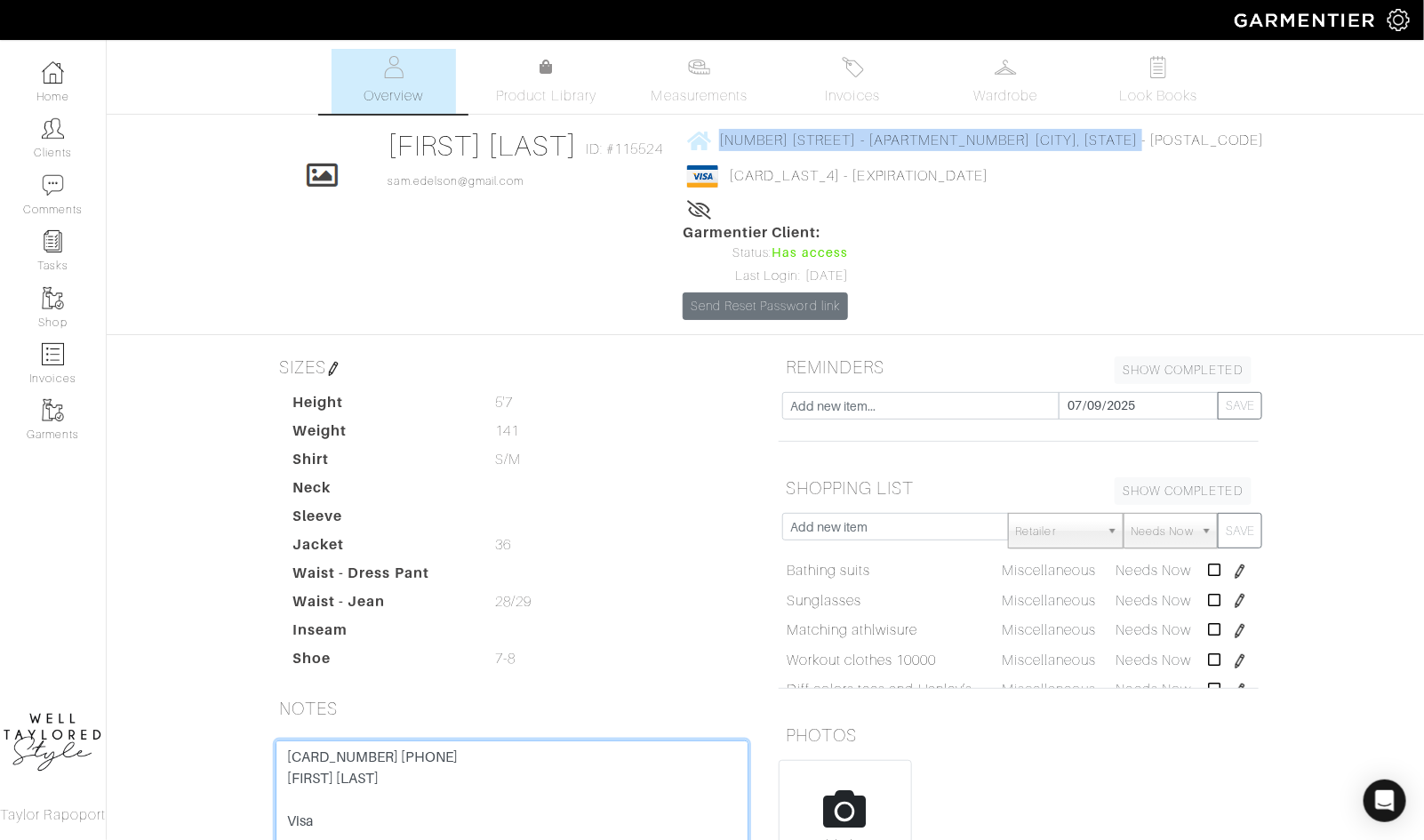click on "[CARD_NUMBER] [PHONE]
[FIRST] [LAST]
Visa
[CARD_NUMBER] [EXPIRATION_DATE] sec [SECURITY_CODE] [POSTAL_CODE]
[NUMBER] [STREET], Apt [APARTMENT_NUMBER], [CITY], [POSTAL_CODE]
$195 in credit to rag & bone
Next winter gym coat
10000 workout gear" at bounding box center [512, 853] 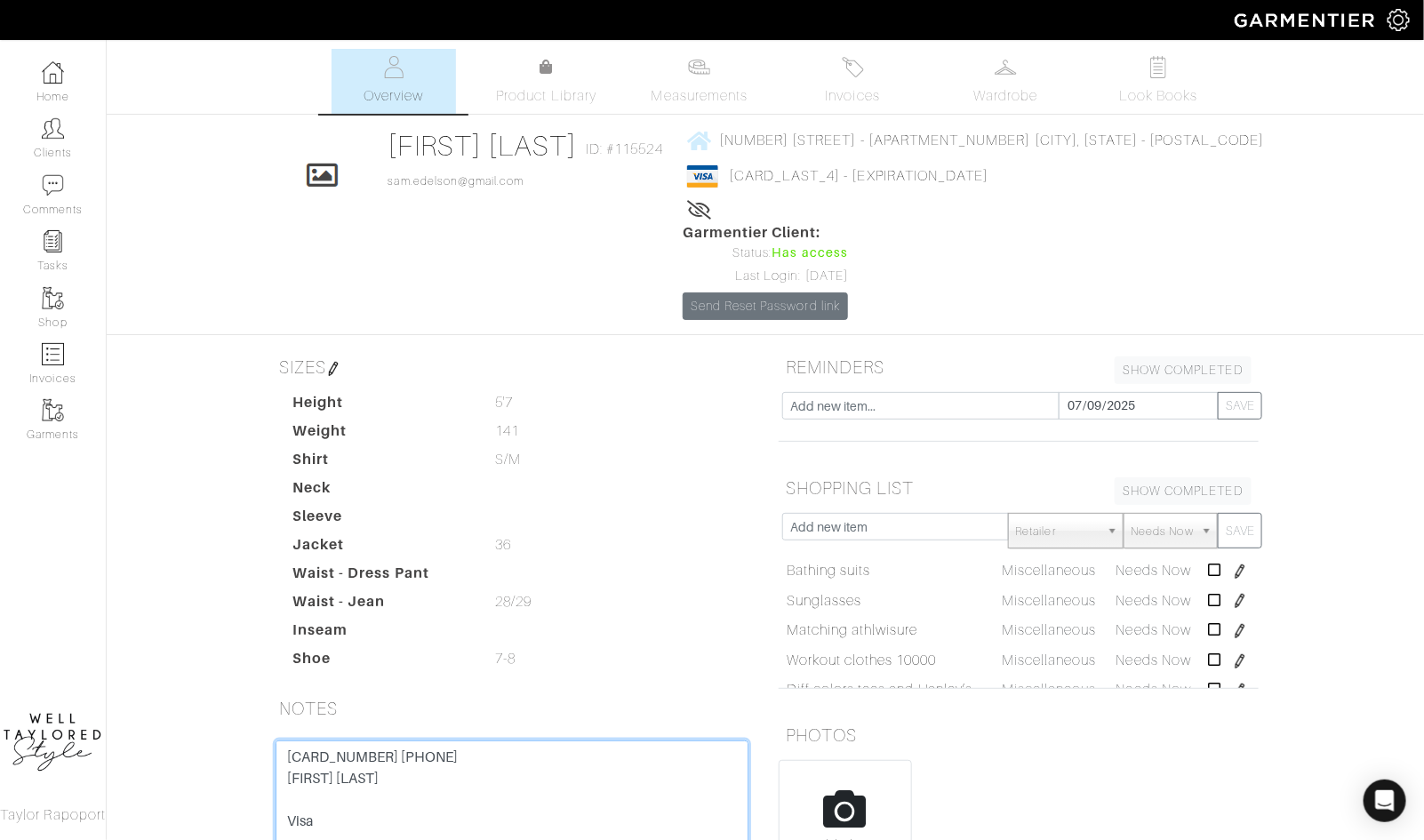 click on "4388576191059826 434 10/29
Samuel Edelson
Visa
4388576177813600 ex 12/28 sec 250 10014
5 S 5th, Apt 5302, Brooklyn, 11249
$195 in credit to rag & bone
Next winter gym coat
10000 workout gear" at bounding box center (512, 853) 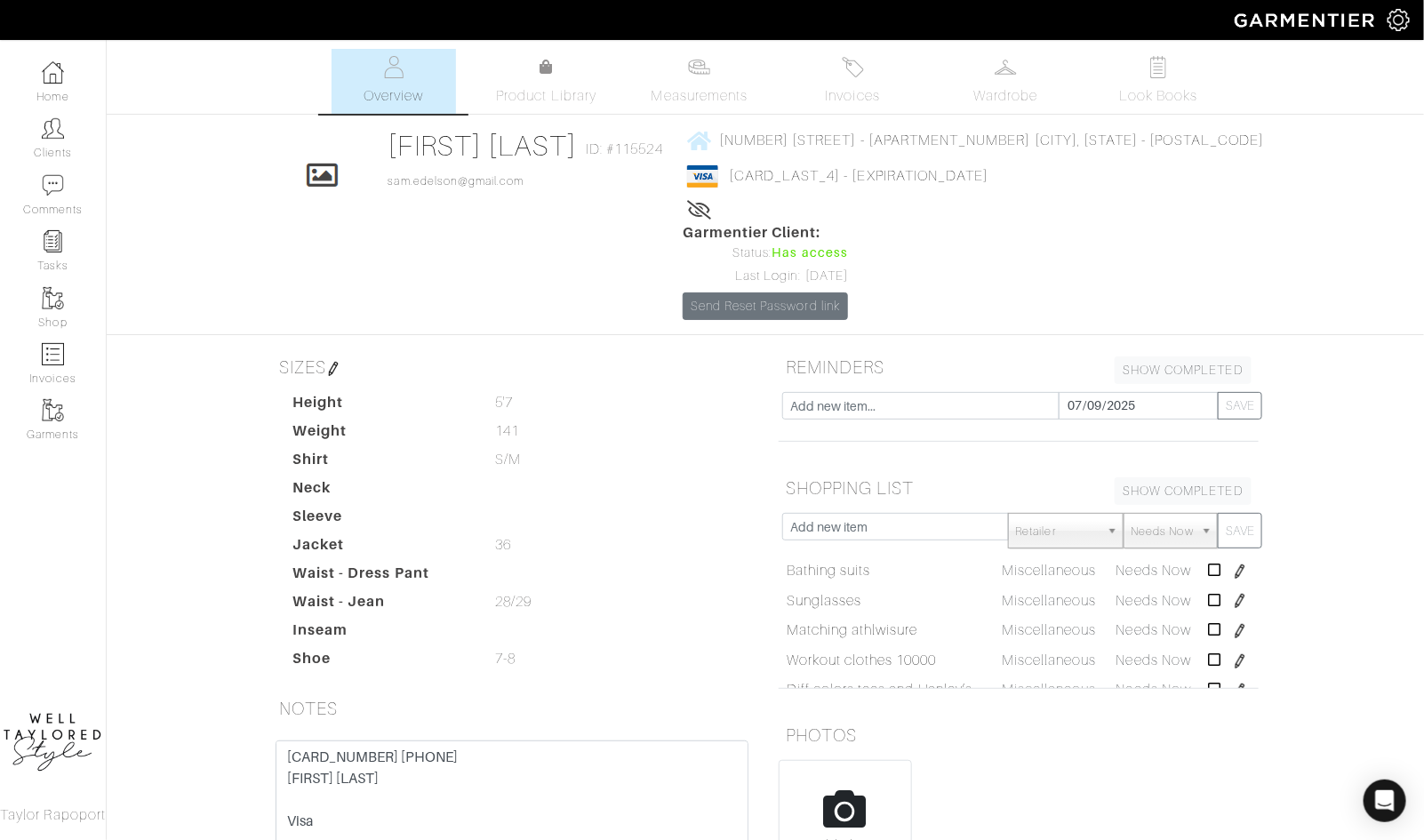 click on "SAM EDELSON
Overview
Overview
Measurements
Product Library
Invoices
Wardrobe
Look Books
Overview
Product Library
Measurements
Invoices" at bounding box center [712, 539] 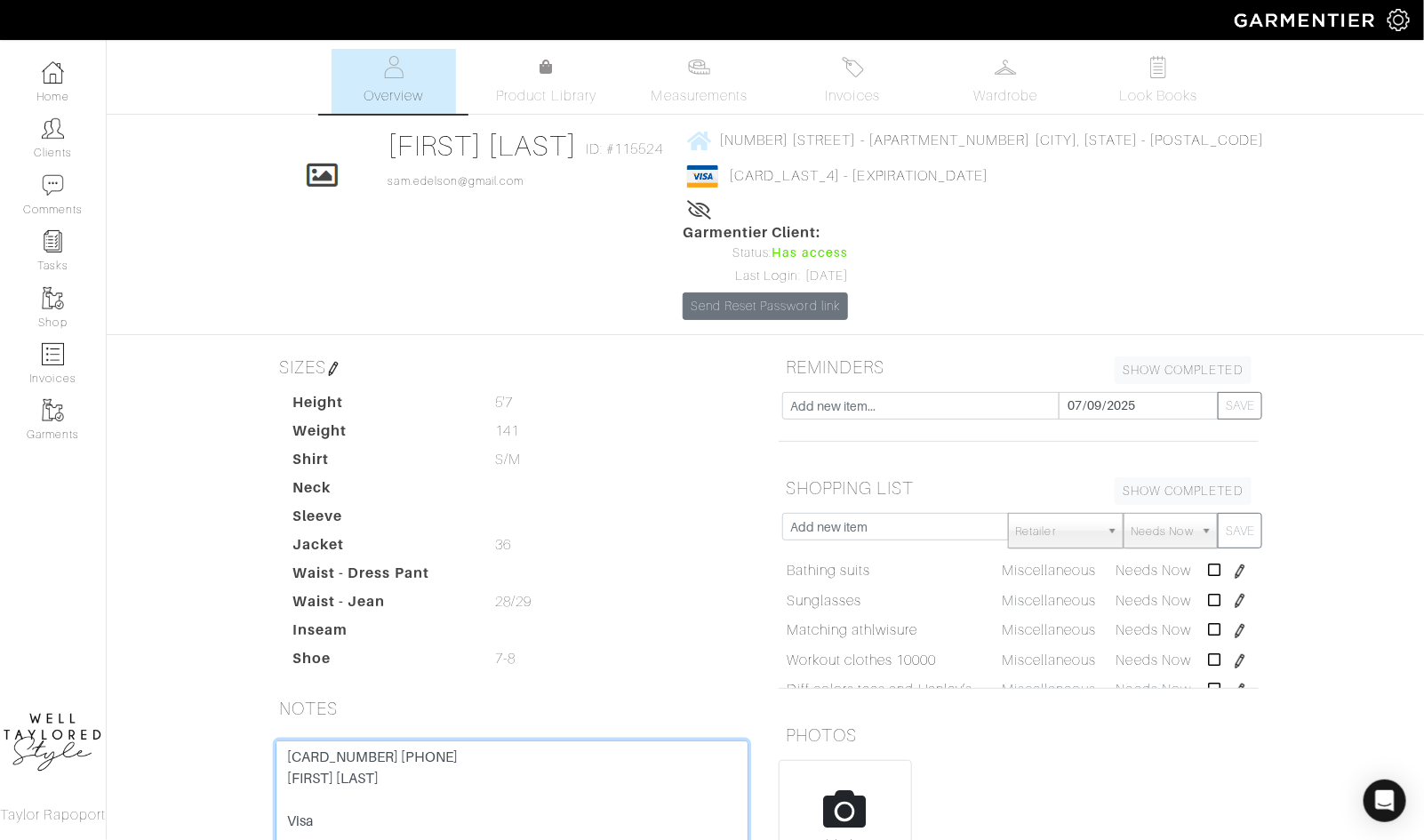 click on "4388576191059826 434 10/29
Samuel Edelson
Visa
4388576177813600 ex 12/28 sec 250 10014
5 S 5th, Apt 5302, Brooklyn, 11249
$195 in credit to rag & bone
Next winter gym coat
10000 workout gear" at bounding box center [512, 853] 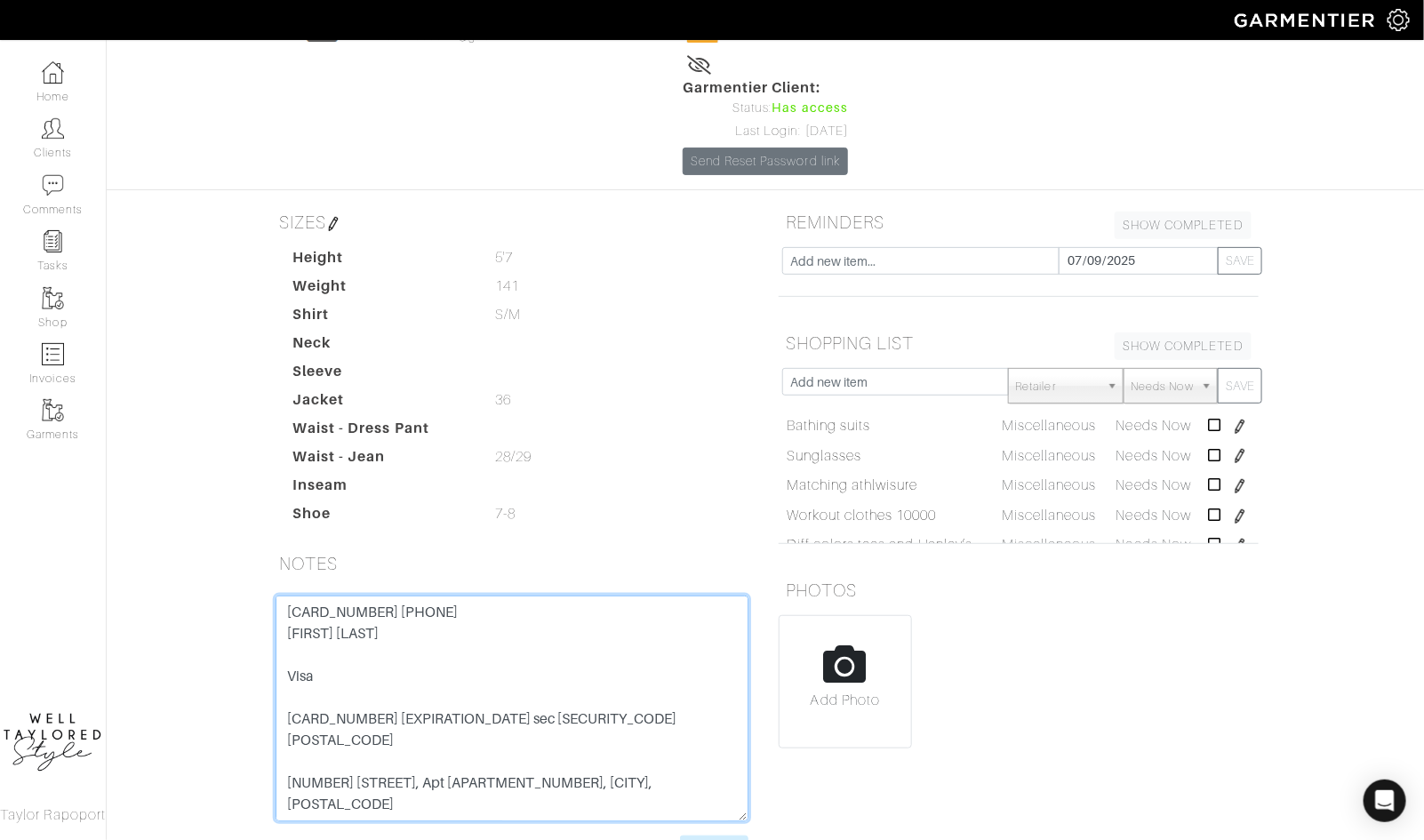 scroll, scrollTop: 179, scrollLeft: 0, axis: vertical 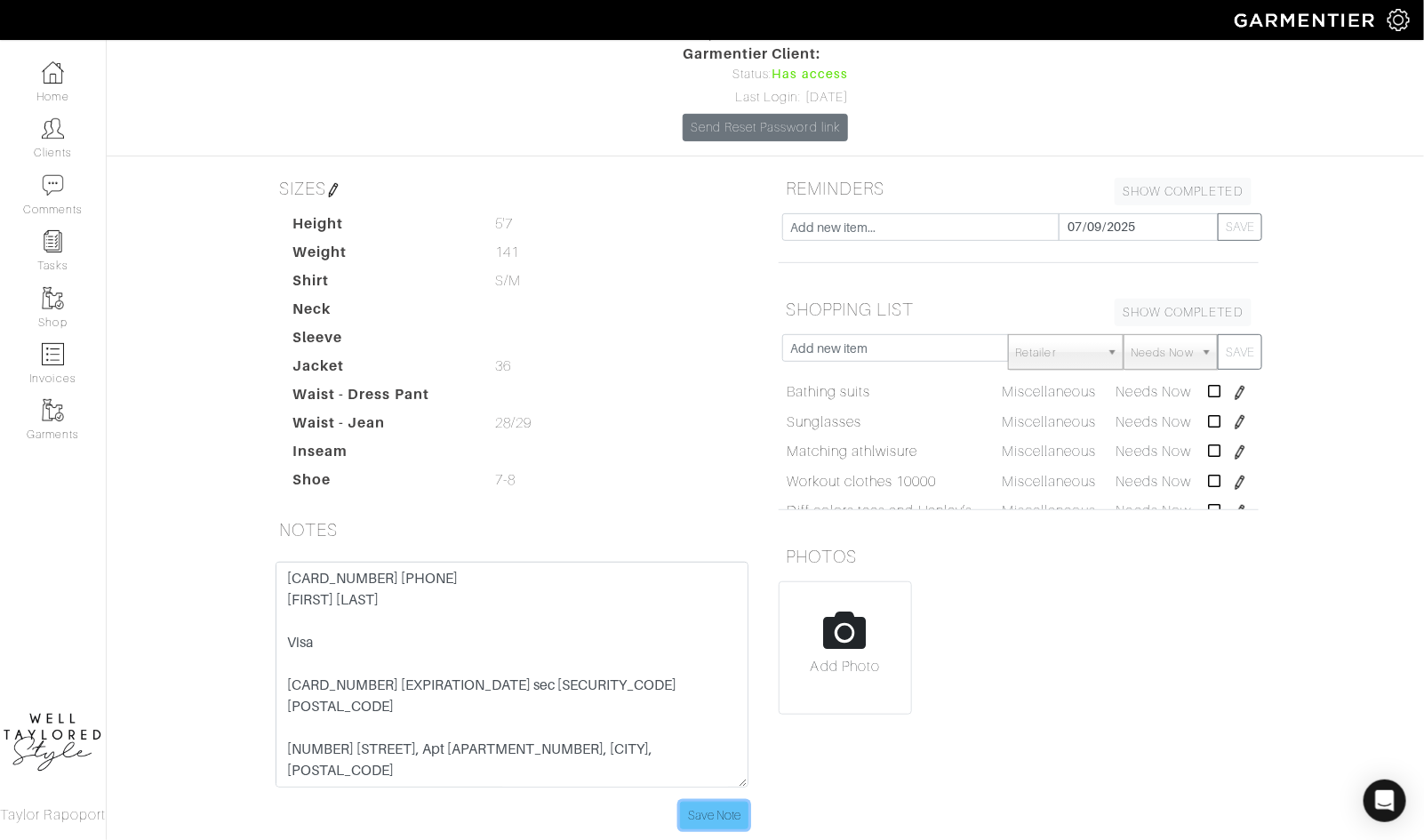 click on "Save Note" at bounding box center (714, 815) 